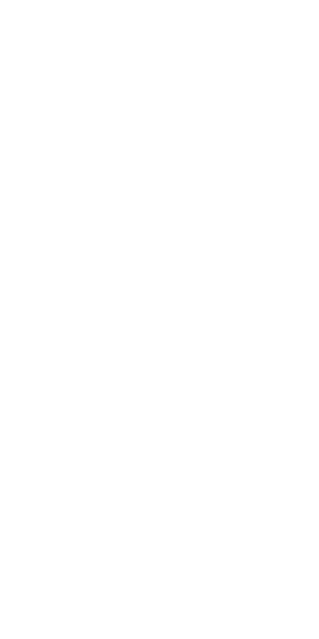 scroll, scrollTop: 0, scrollLeft: 0, axis: both 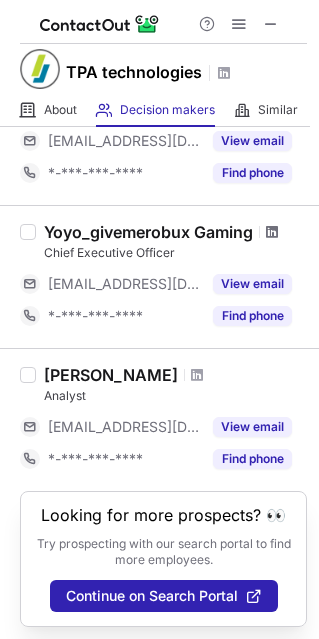 click at bounding box center [272, 232] 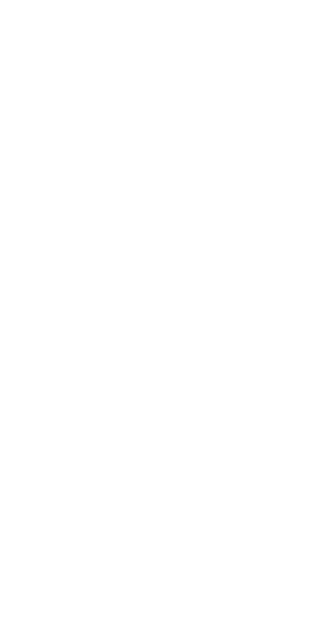scroll, scrollTop: 0, scrollLeft: 0, axis: both 